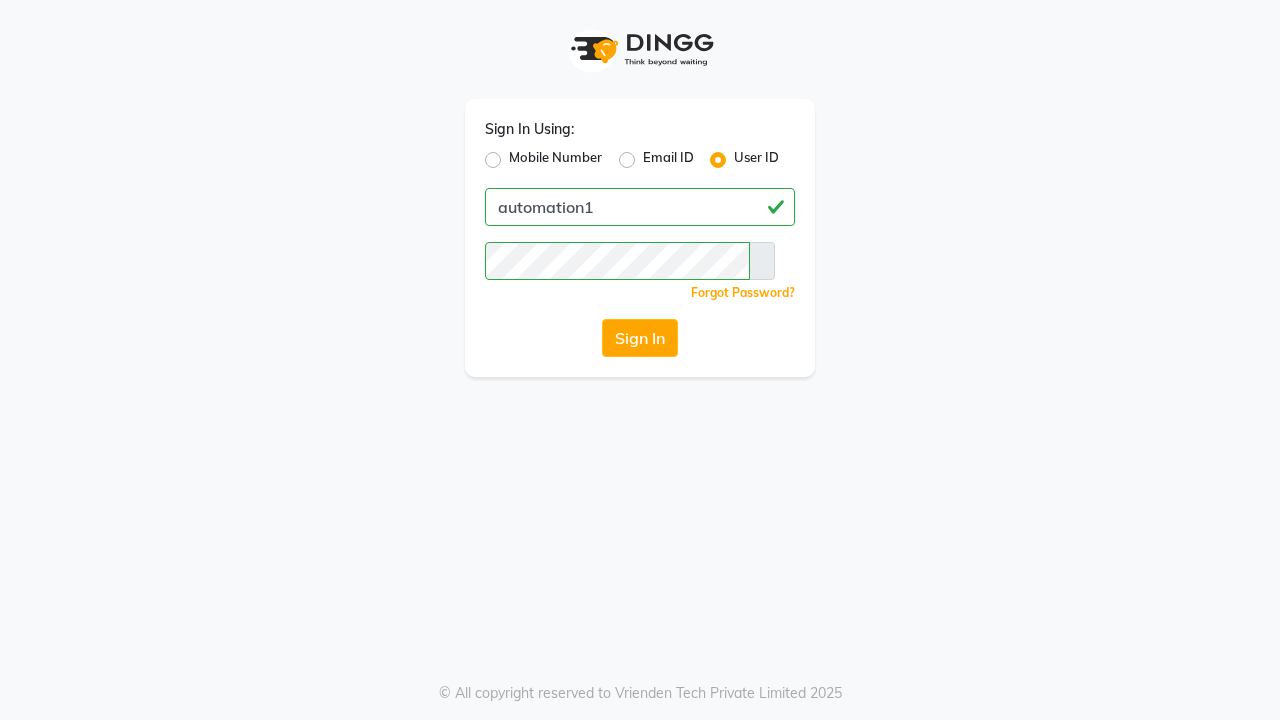scroll, scrollTop: 0, scrollLeft: 0, axis: both 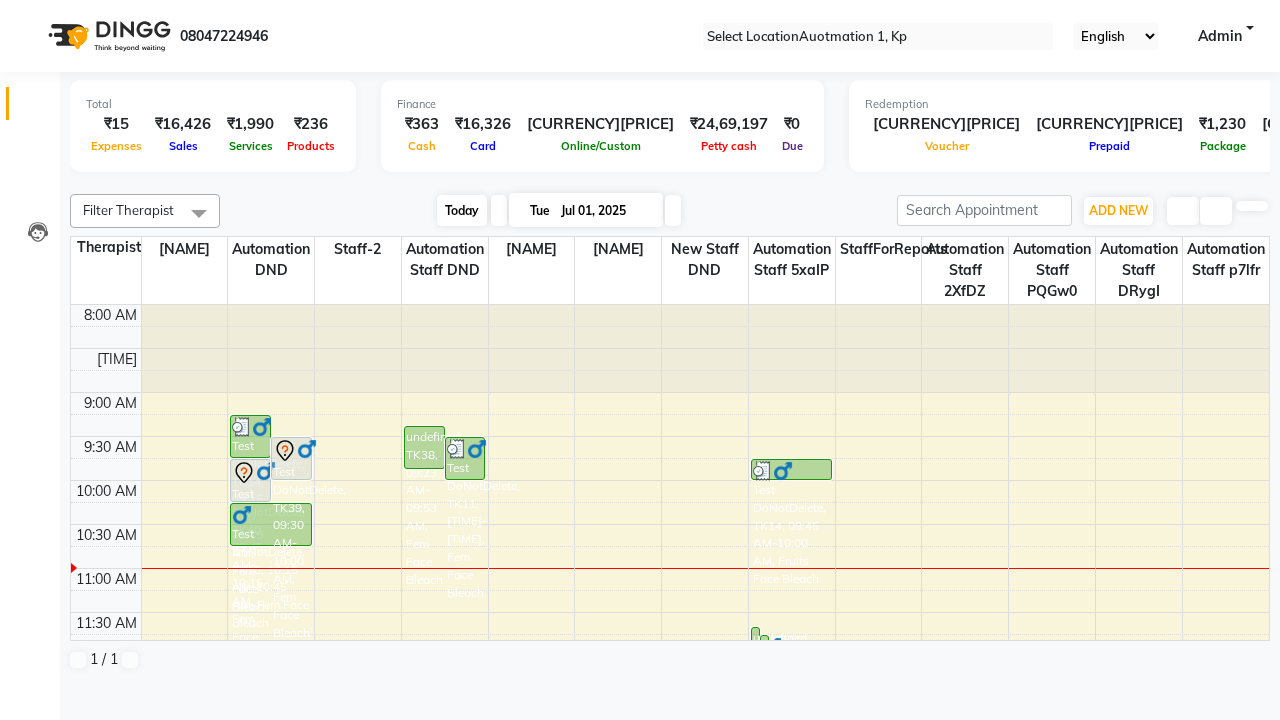click on "Today" at bounding box center [462, 210] 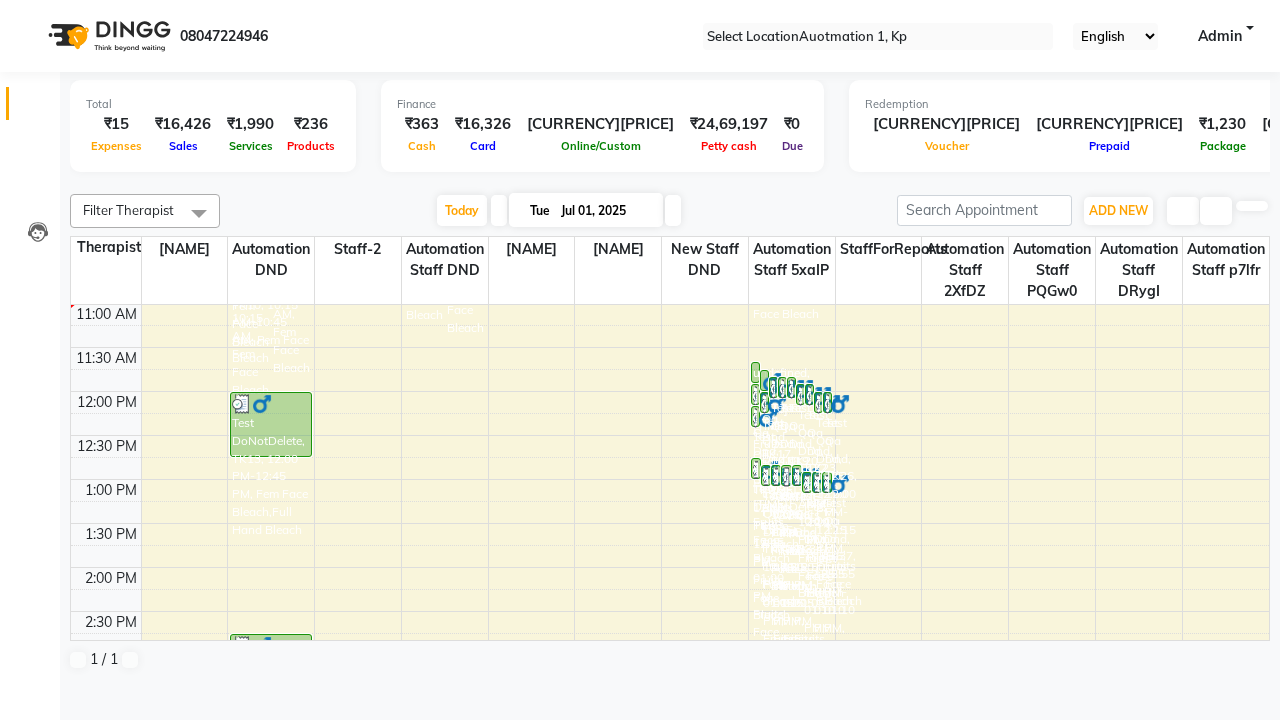 click at bounding box center [673, 210] 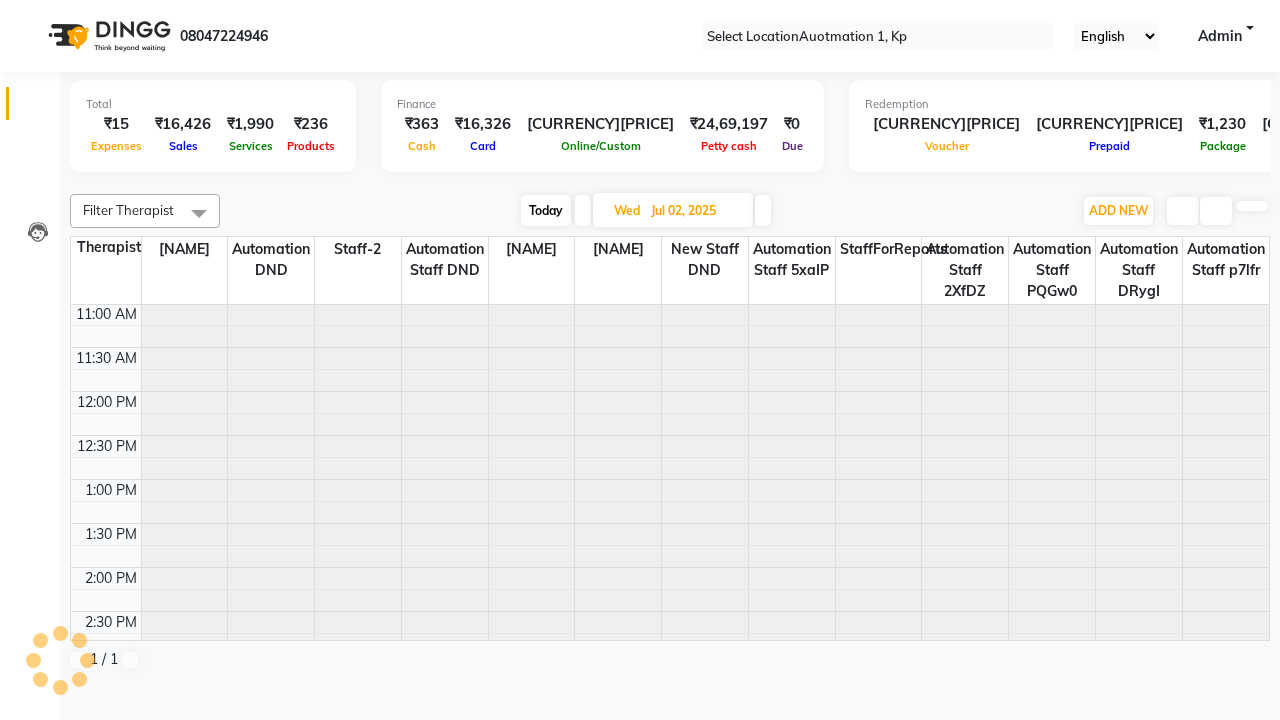 scroll, scrollTop: 265, scrollLeft: 0, axis: vertical 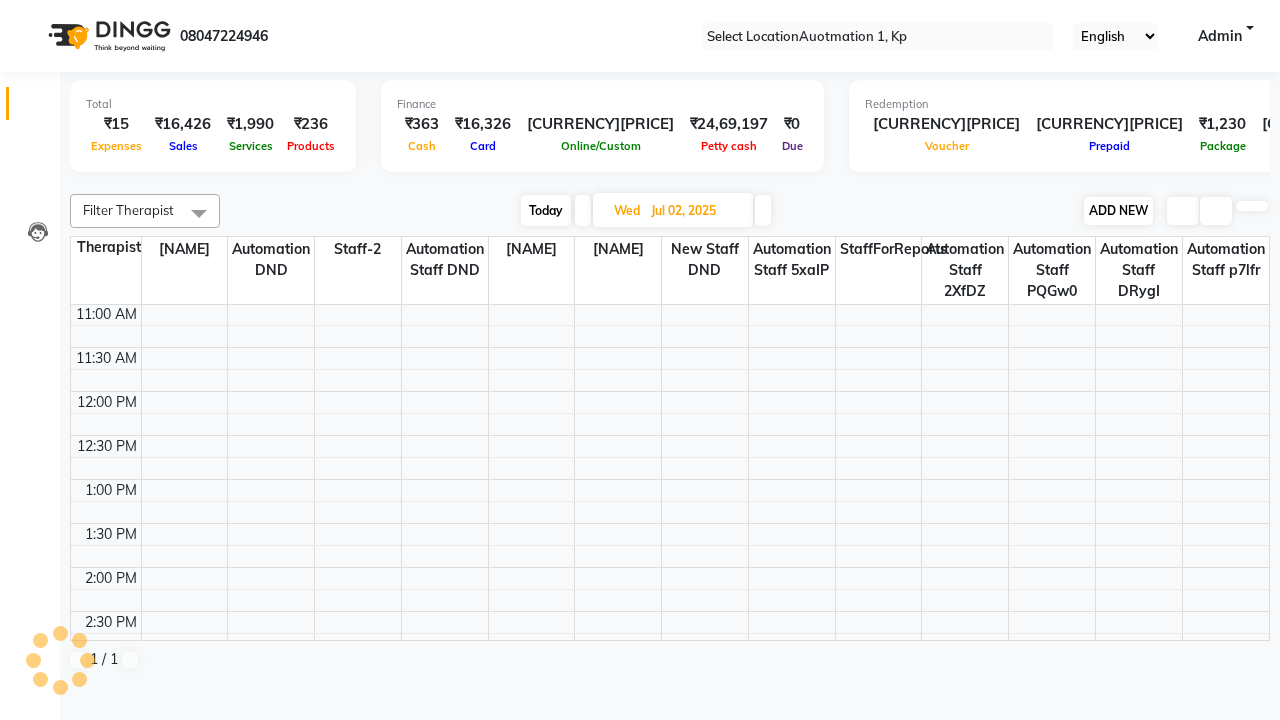 click on "ADD NEW" at bounding box center [1118, 210] 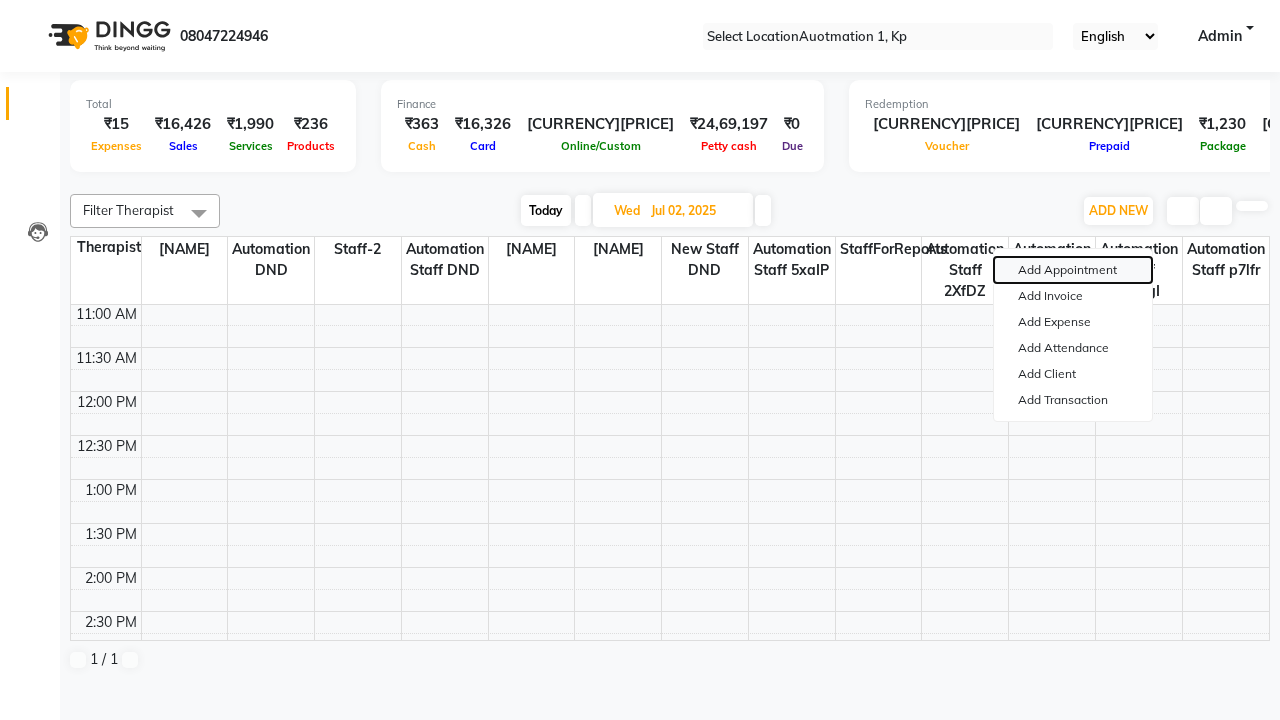click on "Add Appointment" at bounding box center (1073, 270) 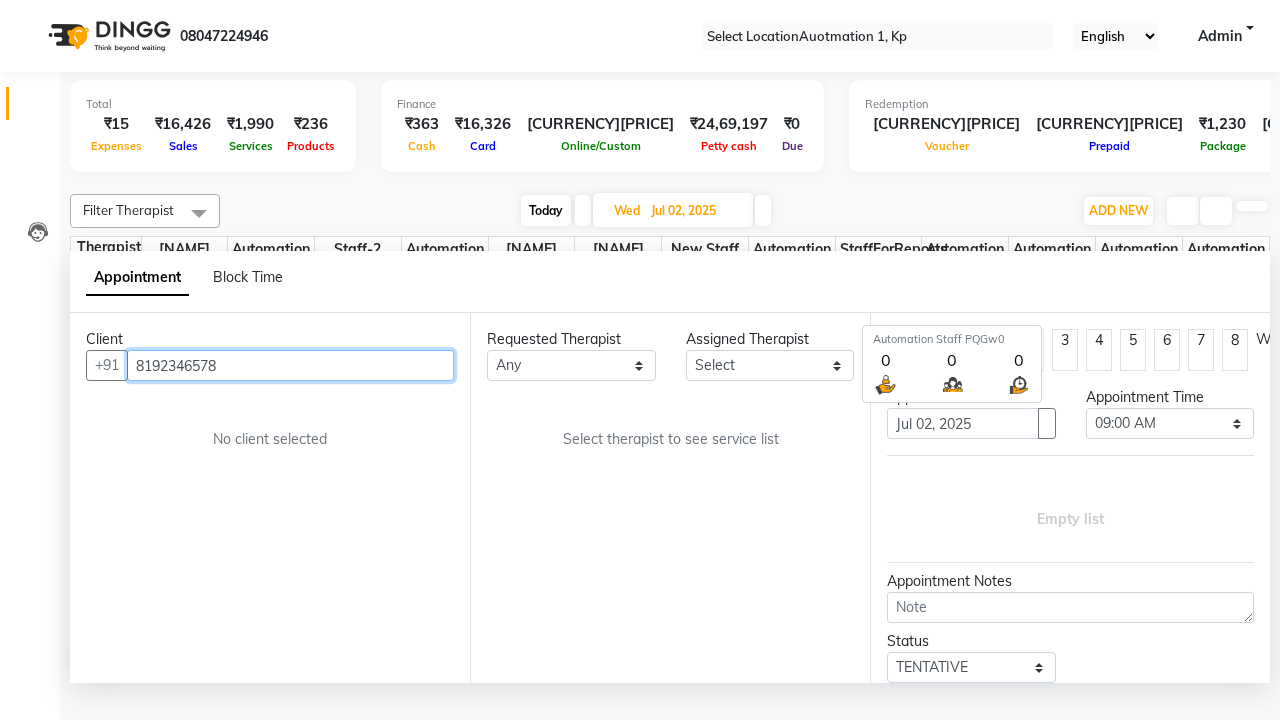 scroll, scrollTop: 1, scrollLeft: 0, axis: vertical 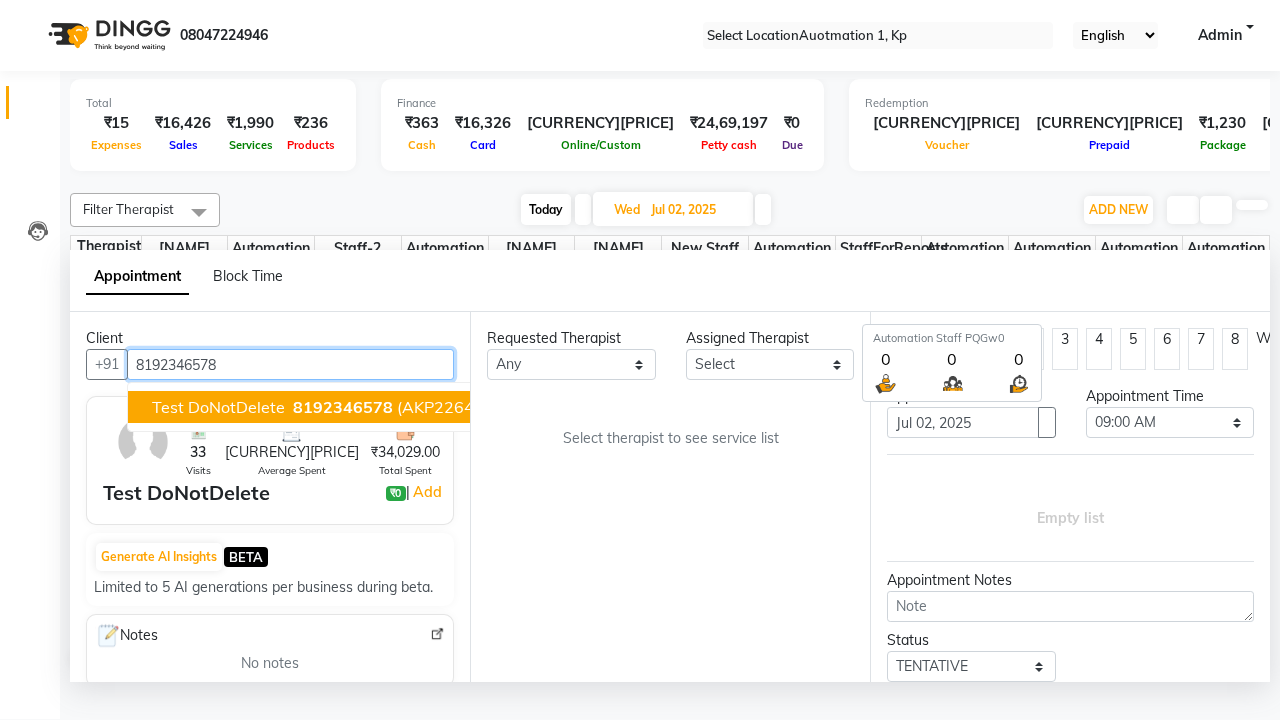 click on "8192346578" at bounding box center (343, 407) 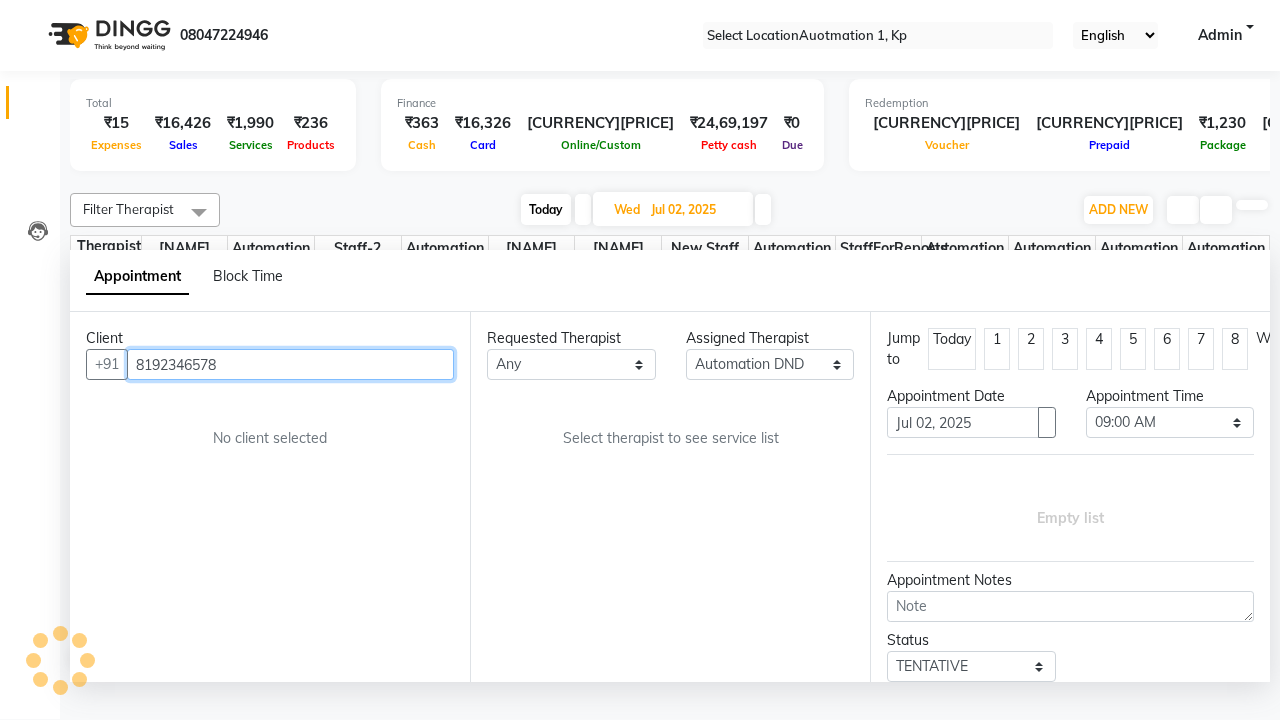 scroll, scrollTop: 0, scrollLeft: 0, axis: both 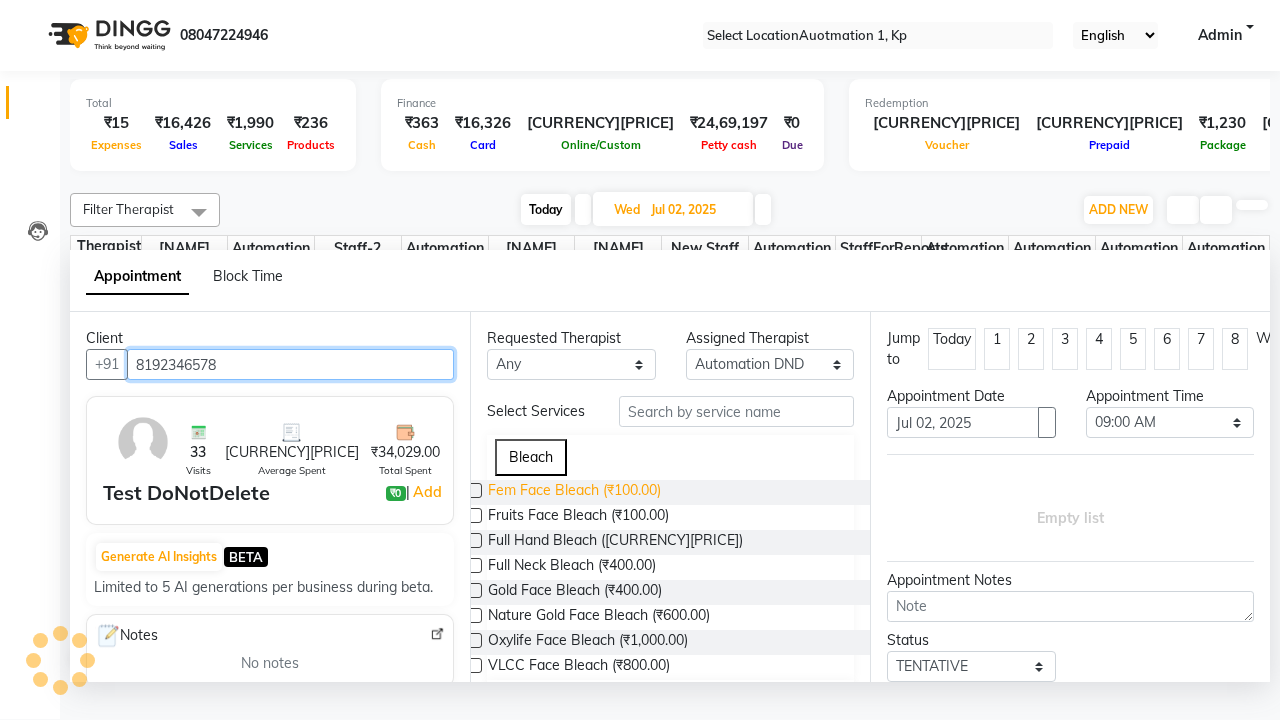 type on "8192346578" 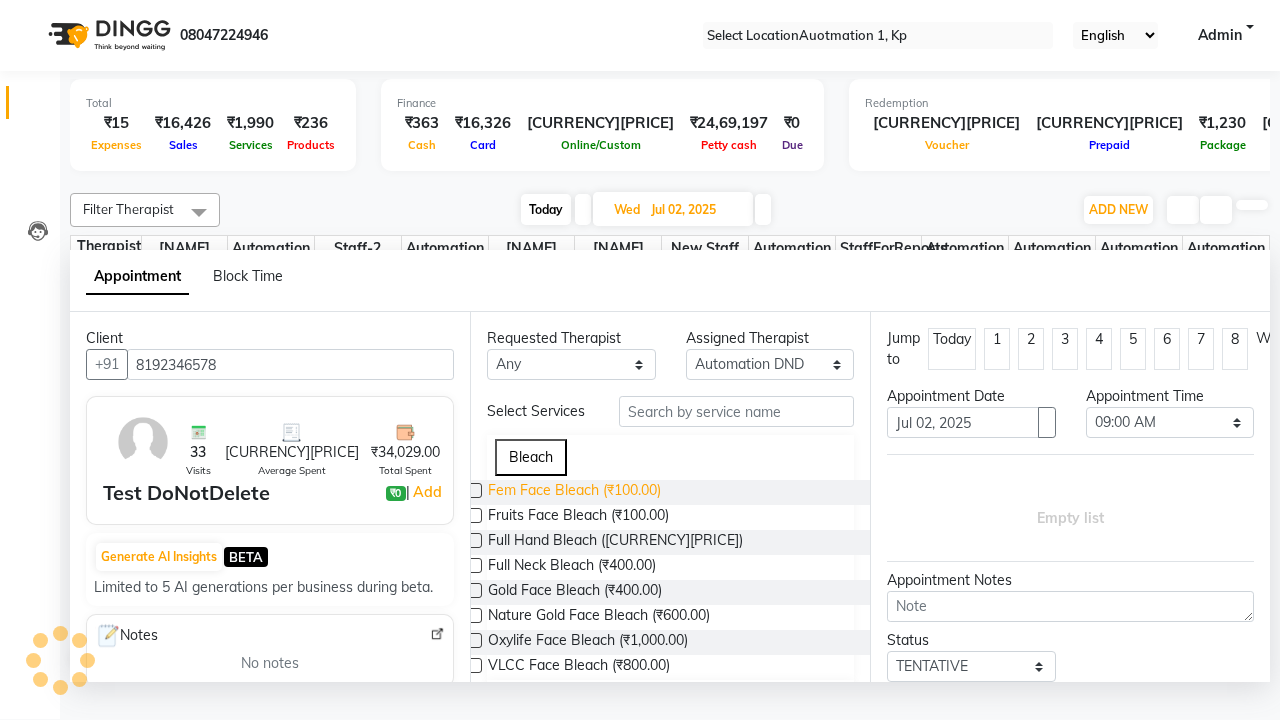 click on "Fem Face Bleach (₹100.00)" at bounding box center (574, 492) 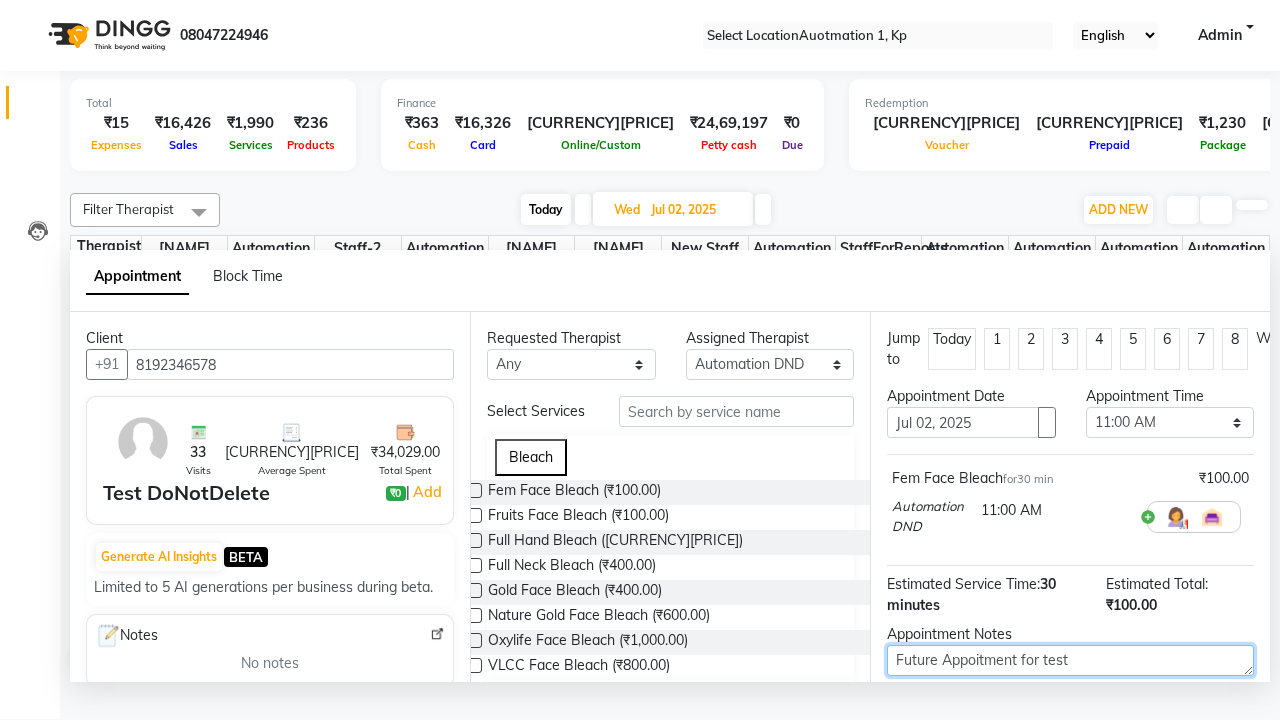 type on "Future Appoitment for test" 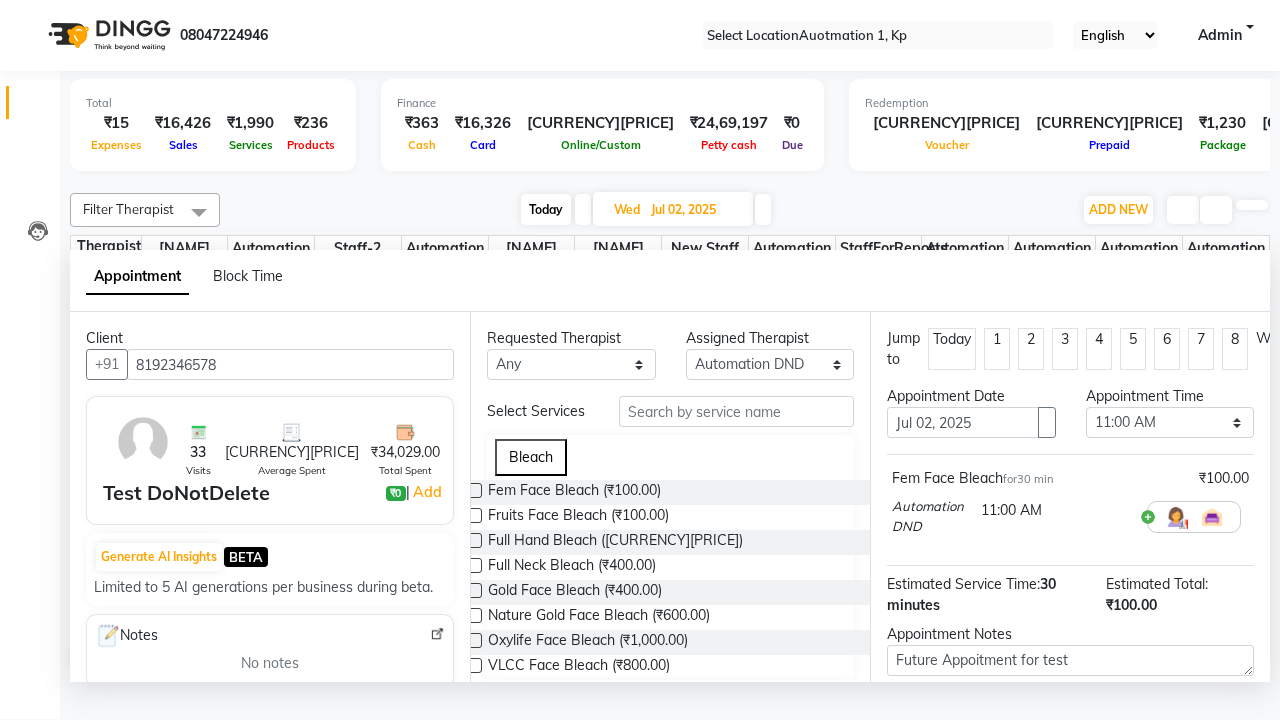 click at bounding box center [1097, 787] 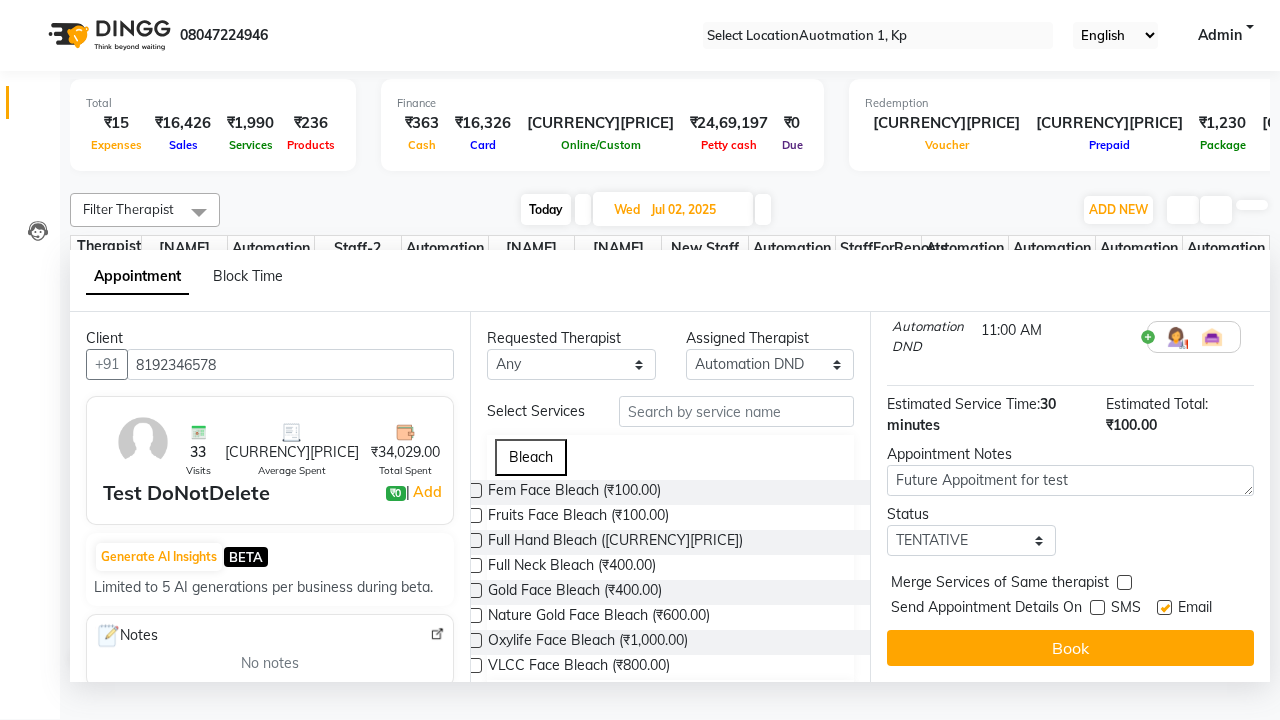 click at bounding box center [1164, 607] 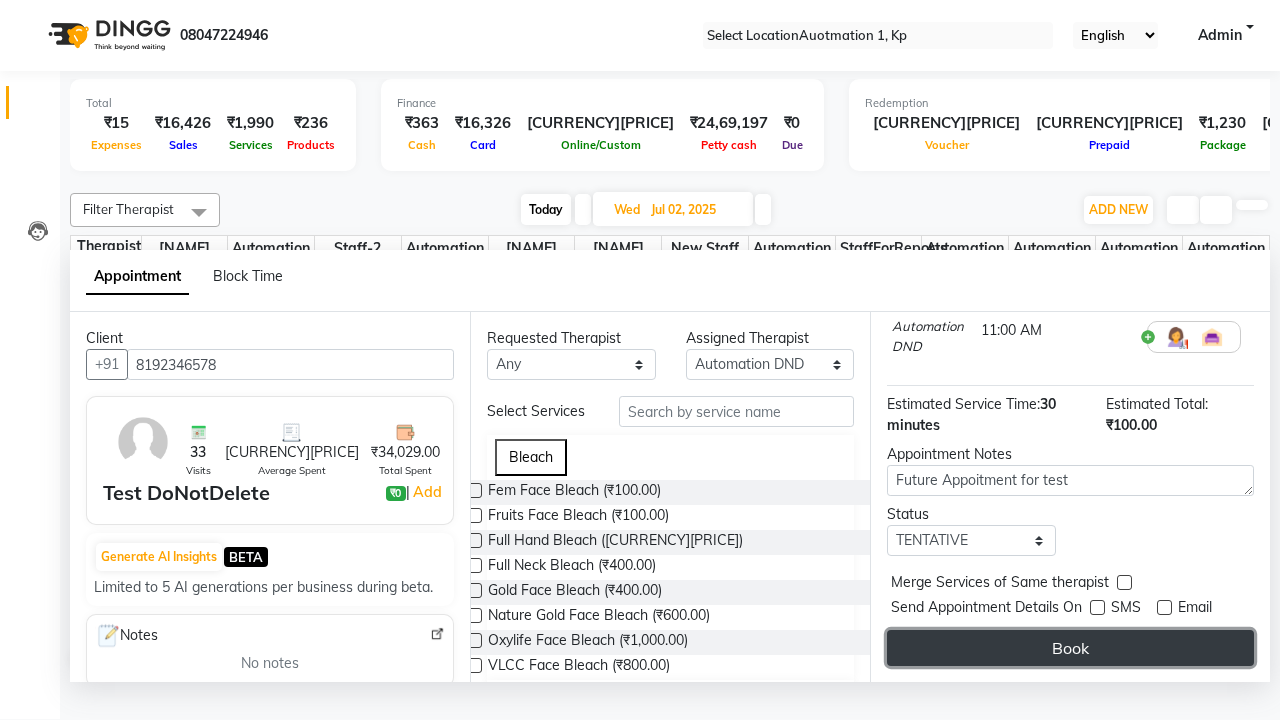 click on "Book" at bounding box center [1070, 648] 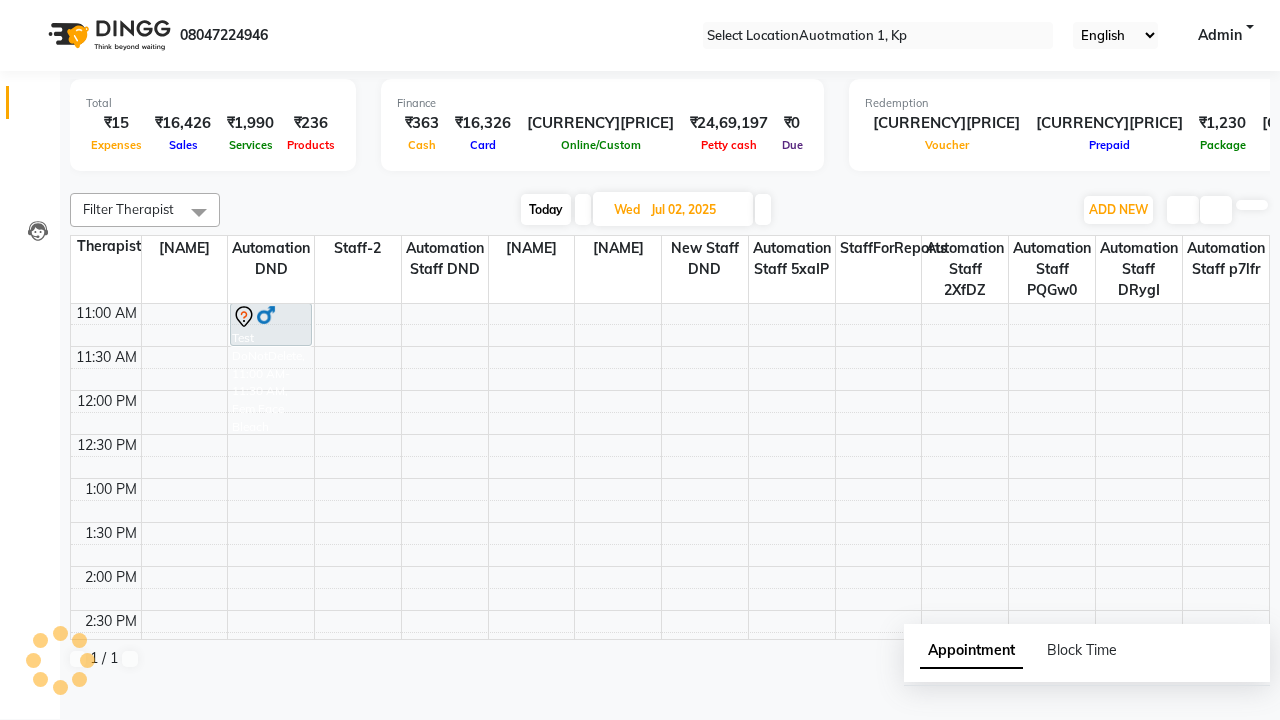 scroll, scrollTop: 0, scrollLeft: 0, axis: both 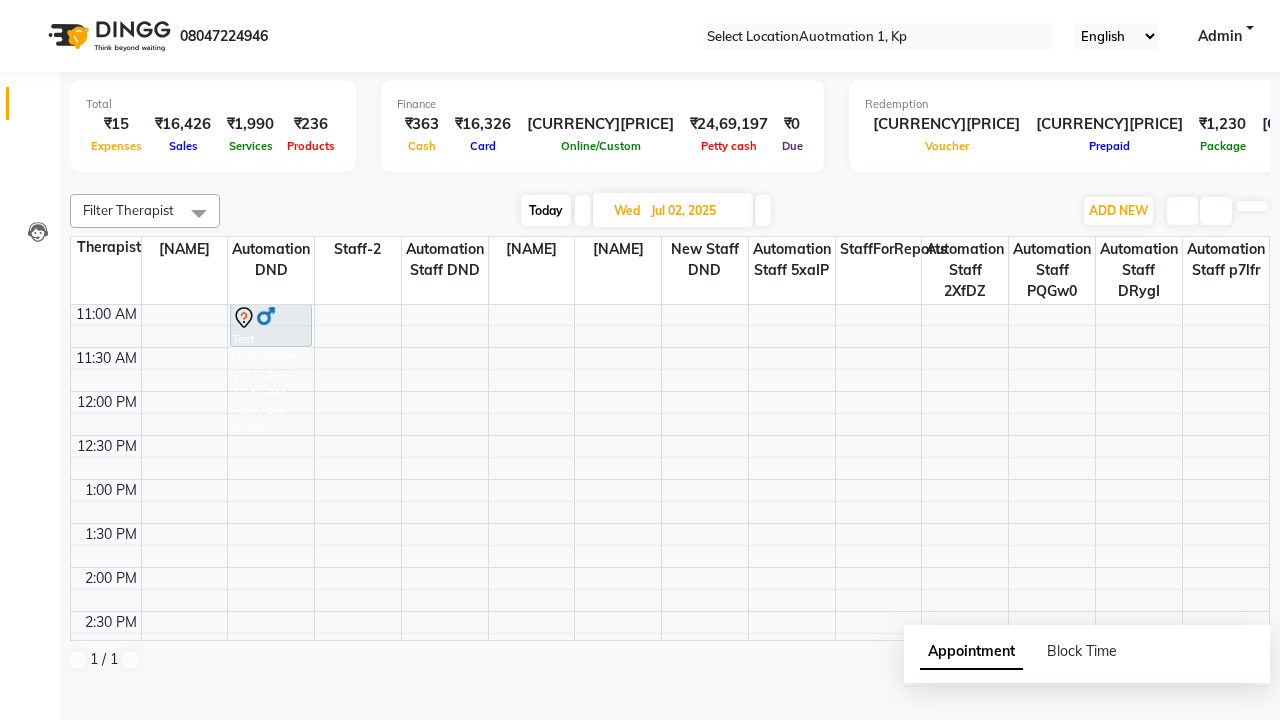 click on "Success" at bounding box center (640, 751) 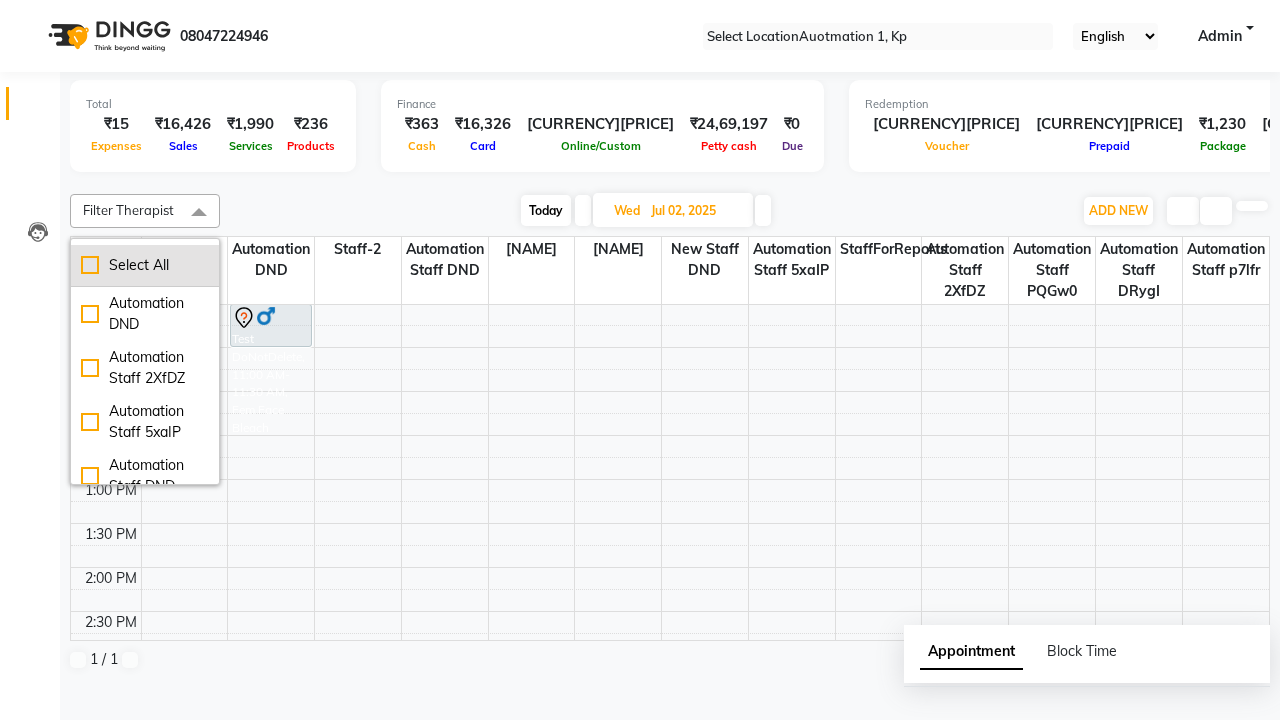 click on "Select All" at bounding box center (145, 265) 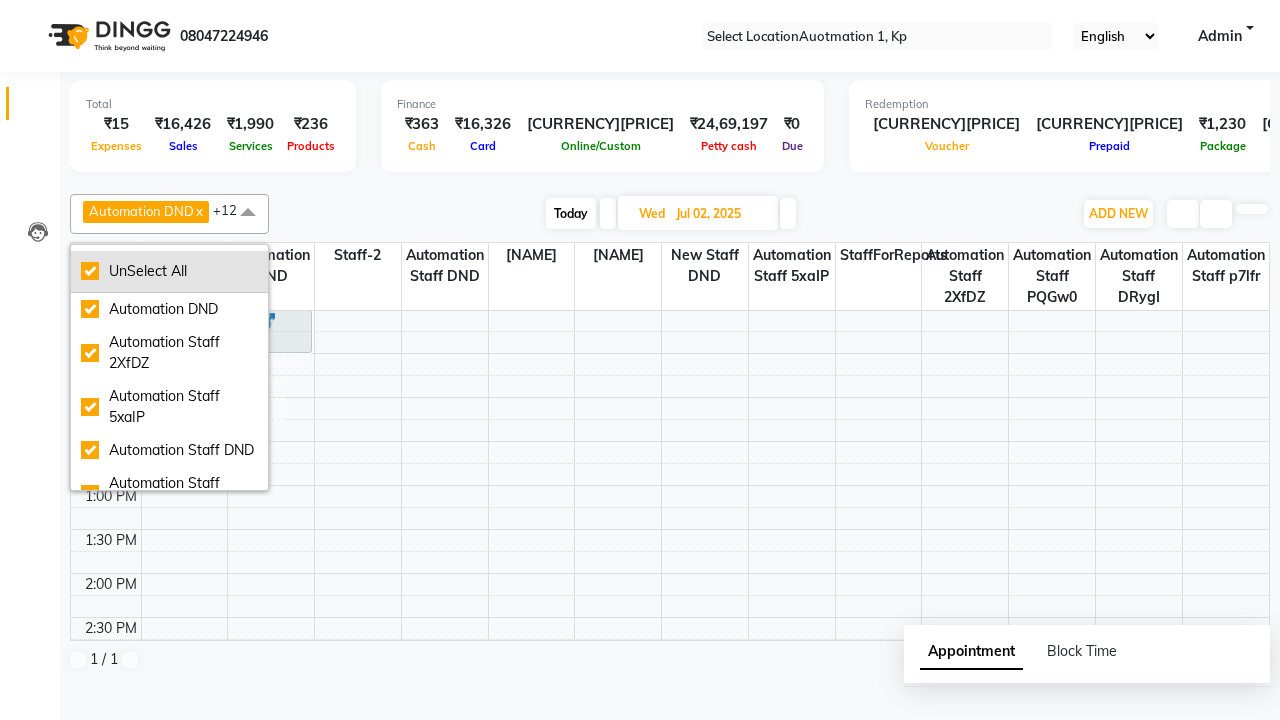 click on "UnSelect All" at bounding box center [169, 271] 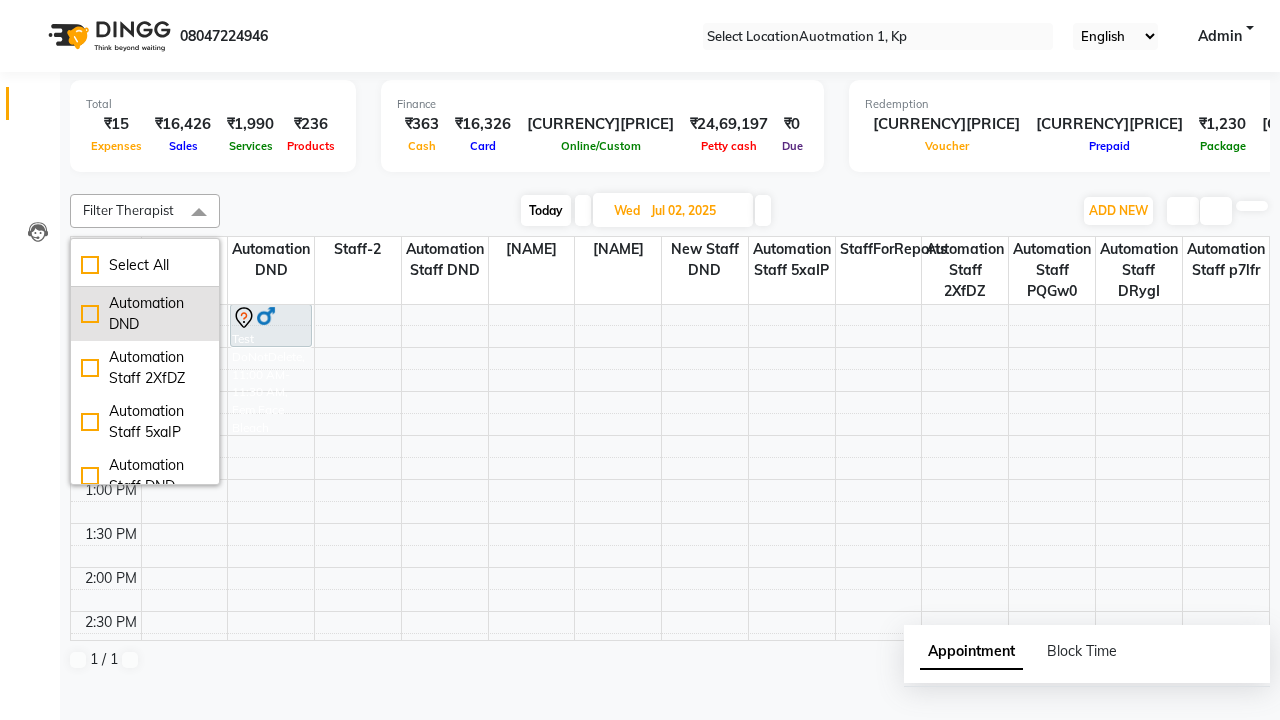 click on "Automation DND" at bounding box center [145, 314] 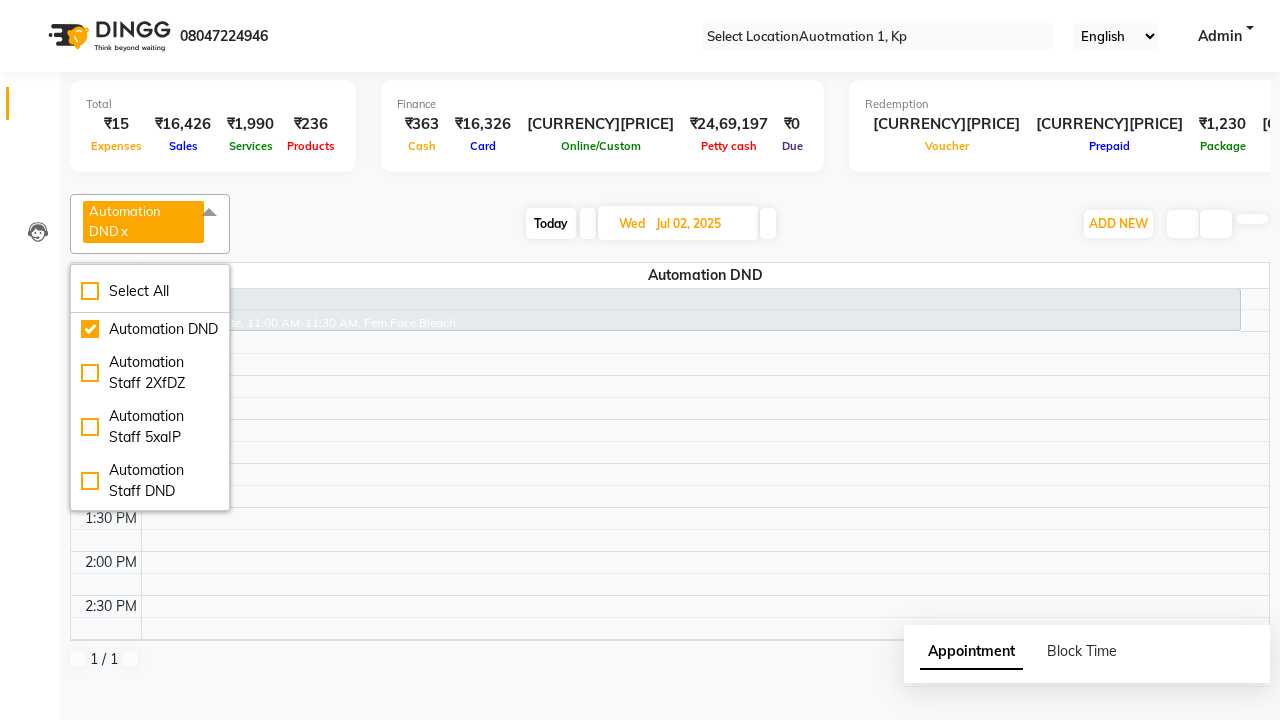 click at bounding box center [209, 213] 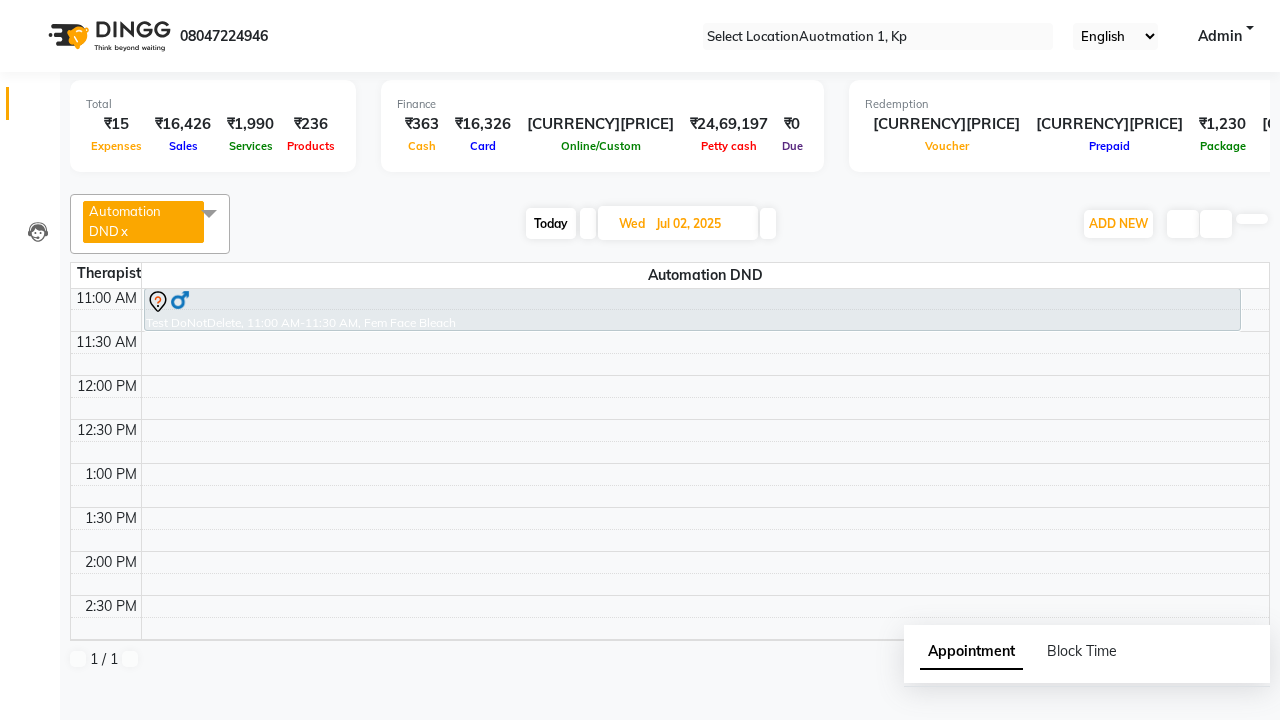 click on "Delete" at bounding box center (102, 759) 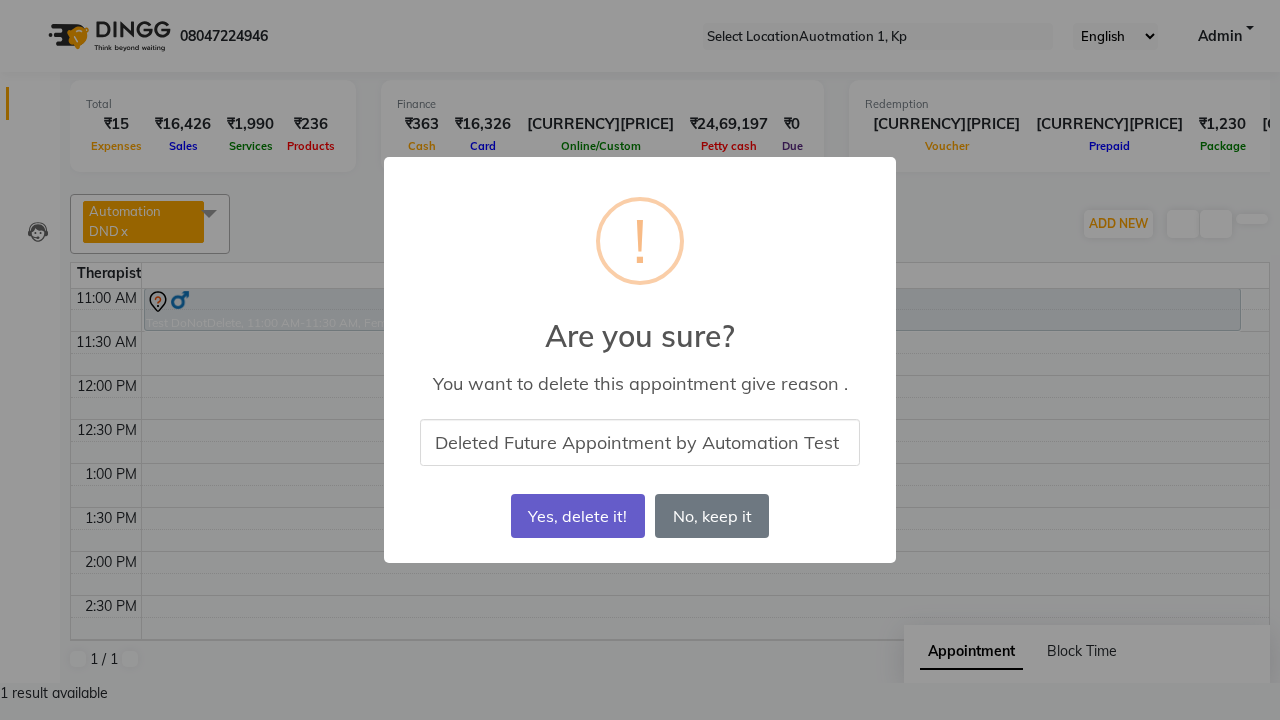 type on "Deleted Future Appointment by Automation Test" 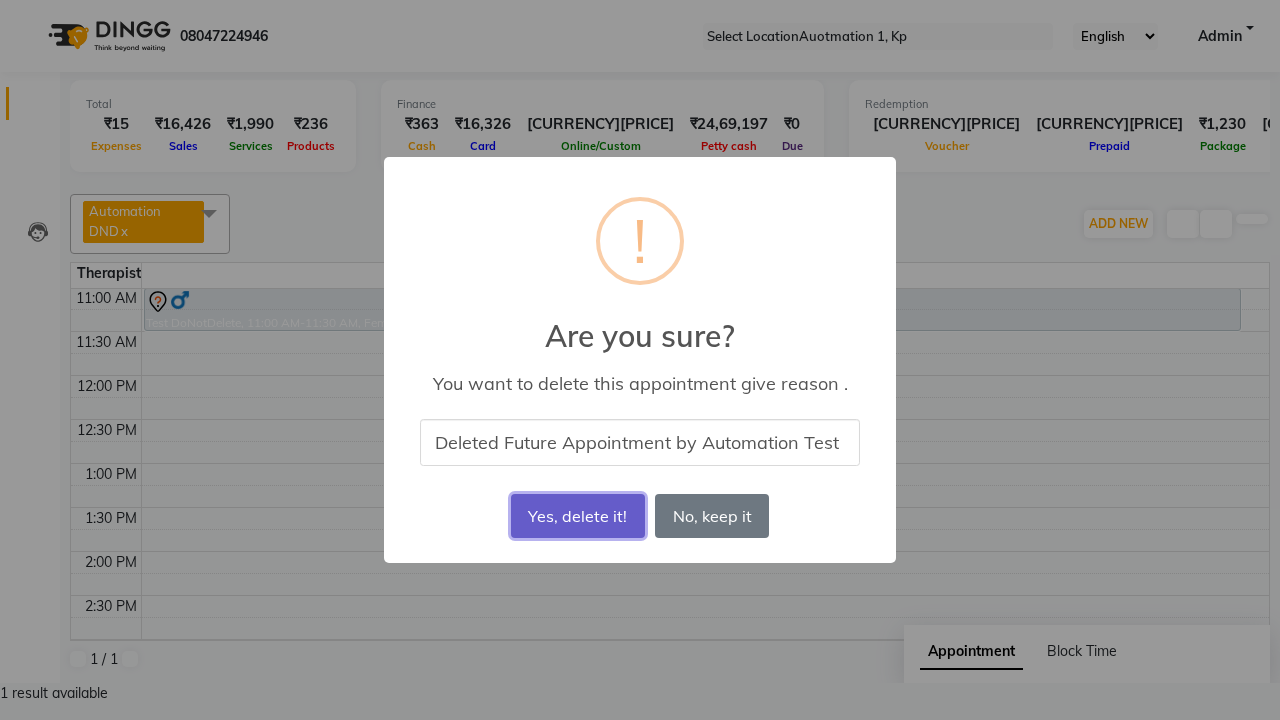 click on "Yes, delete it!" at bounding box center (578, 516) 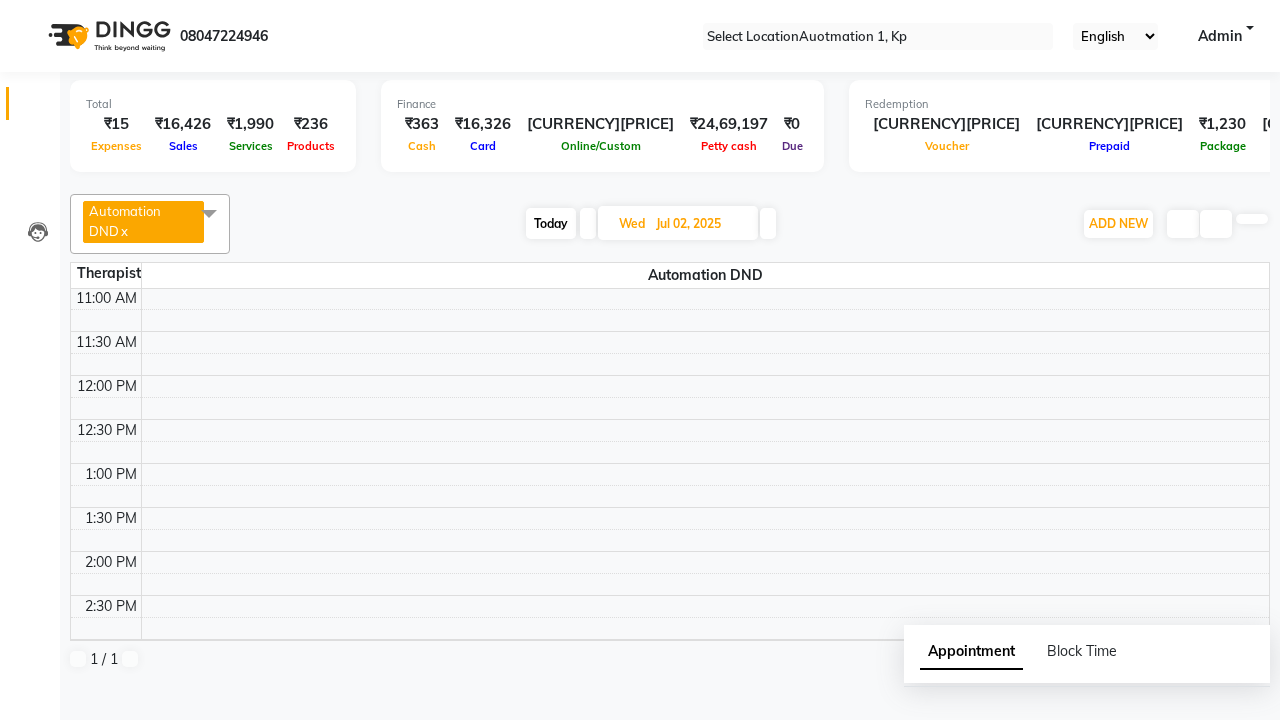 click on "Deleted successfully!" at bounding box center (640, 751) 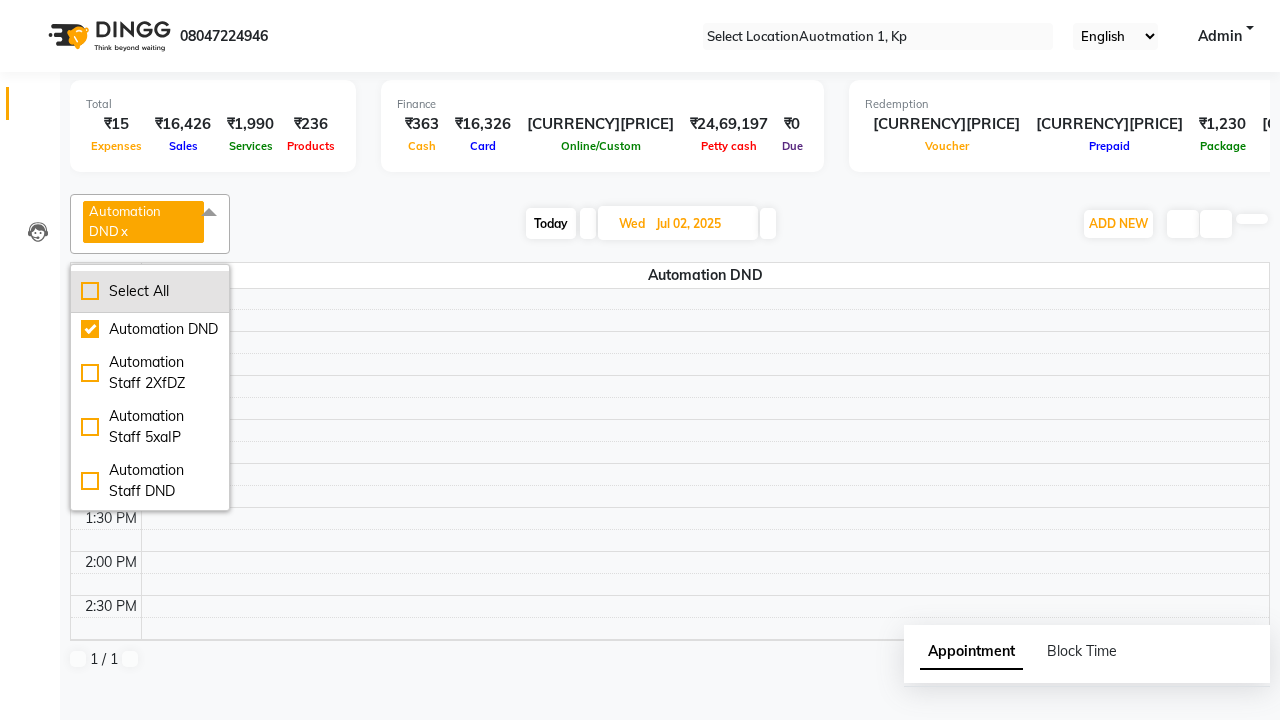 click on "Select All" at bounding box center [150, 291] 